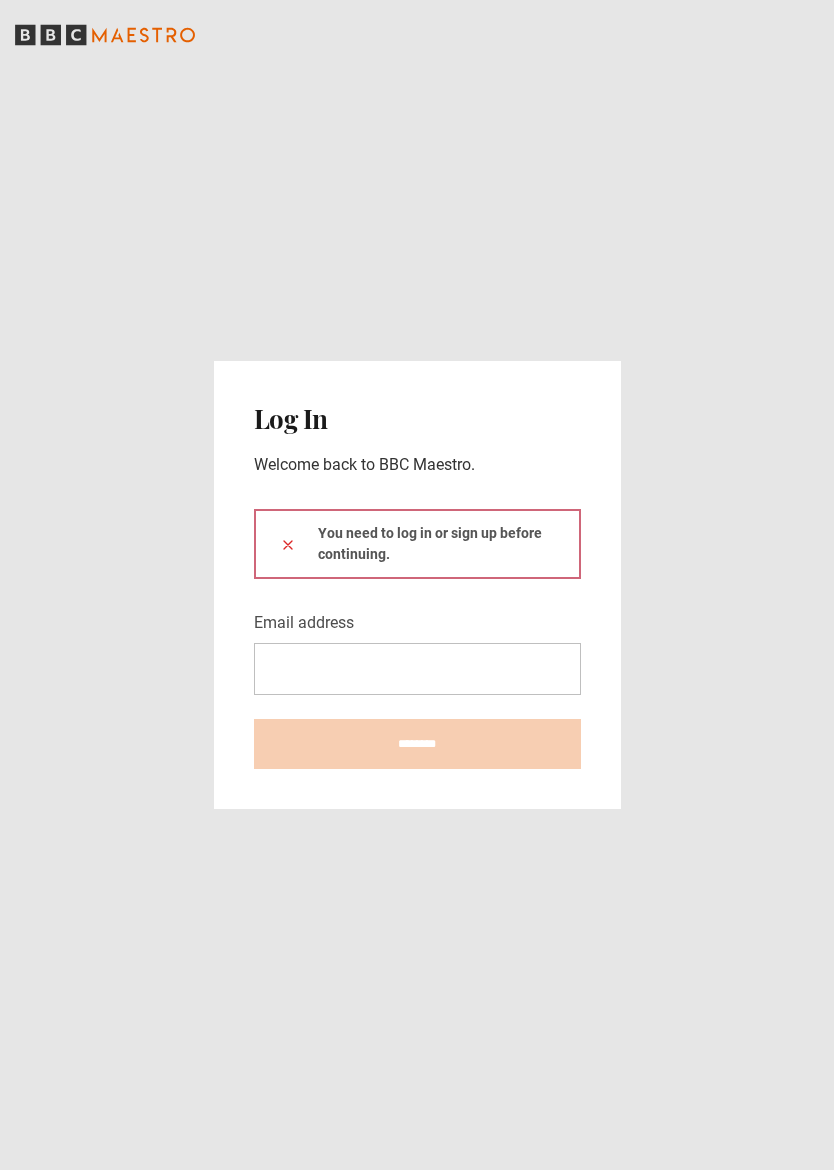 scroll, scrollTop: 0, scrollLeft: 0, axis: both 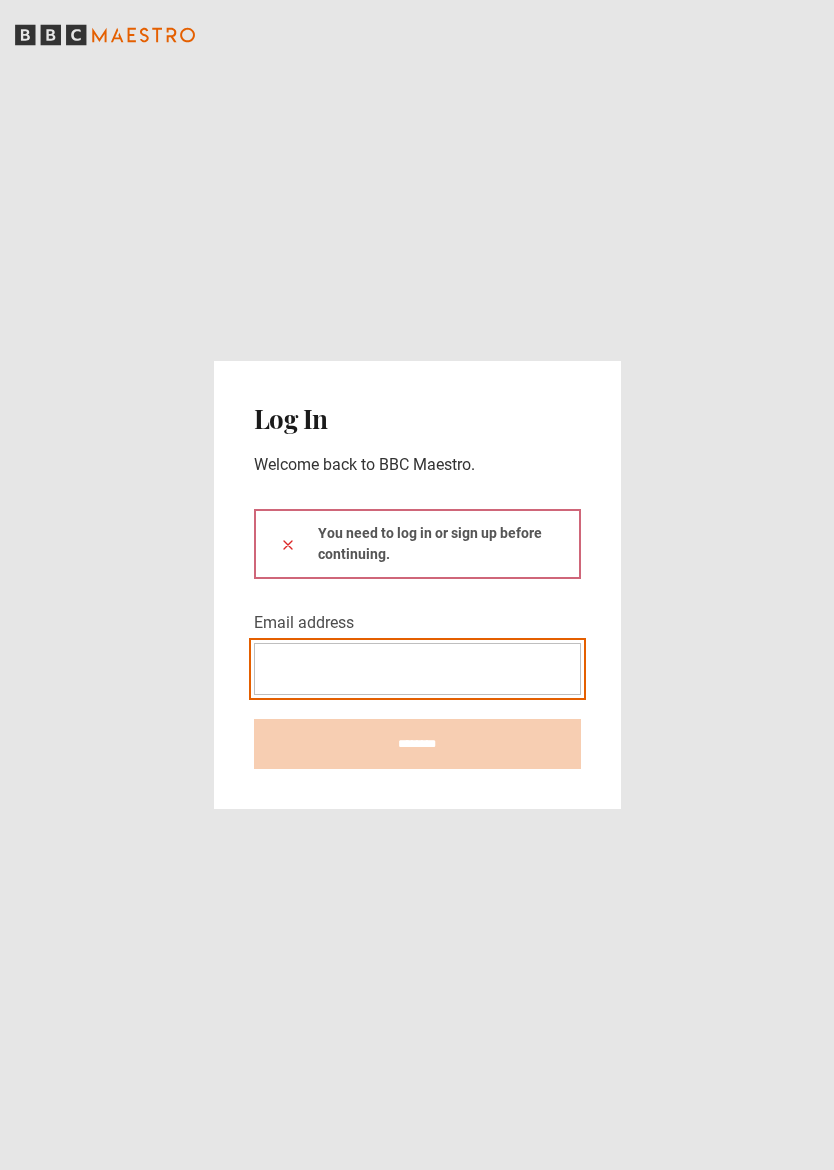 type on "**********" 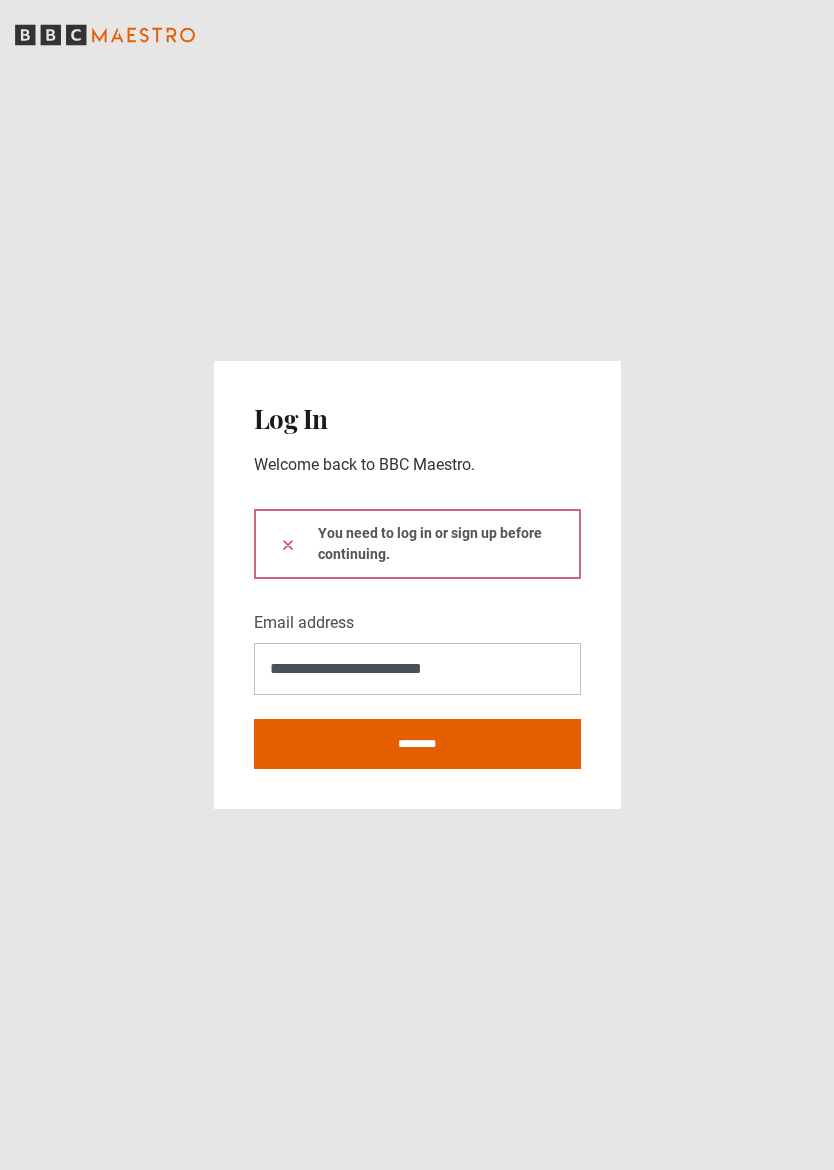 click at bounding box center (288, 544) 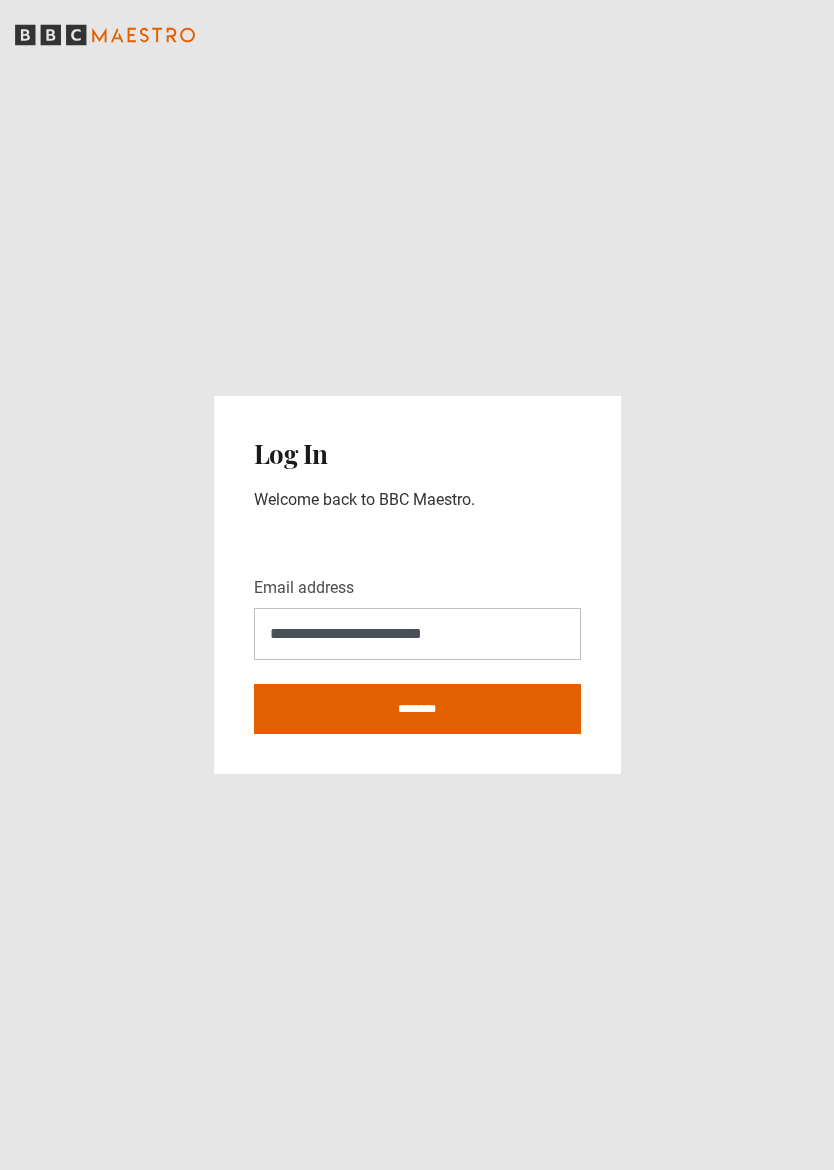 click on "********" at bounding box center [417, 709] 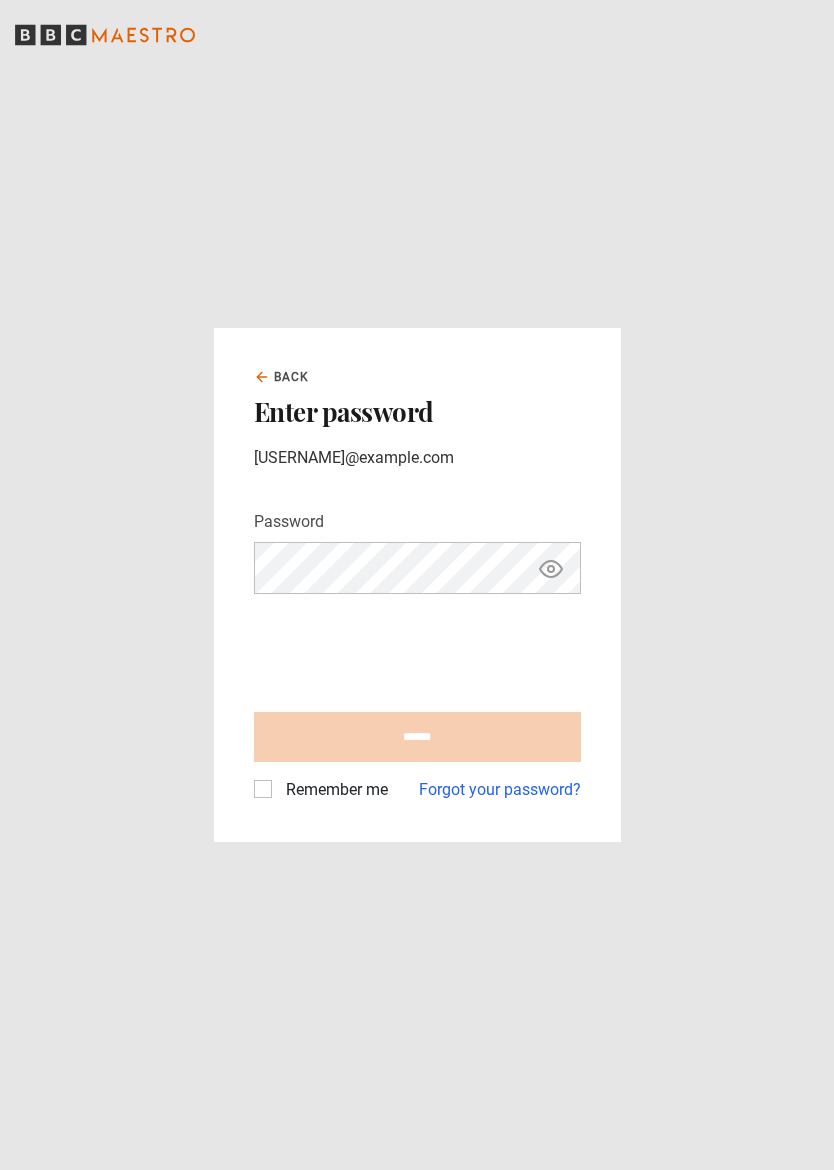 scroll, scrollTop: 0, scrollLeft: 0, axis: both 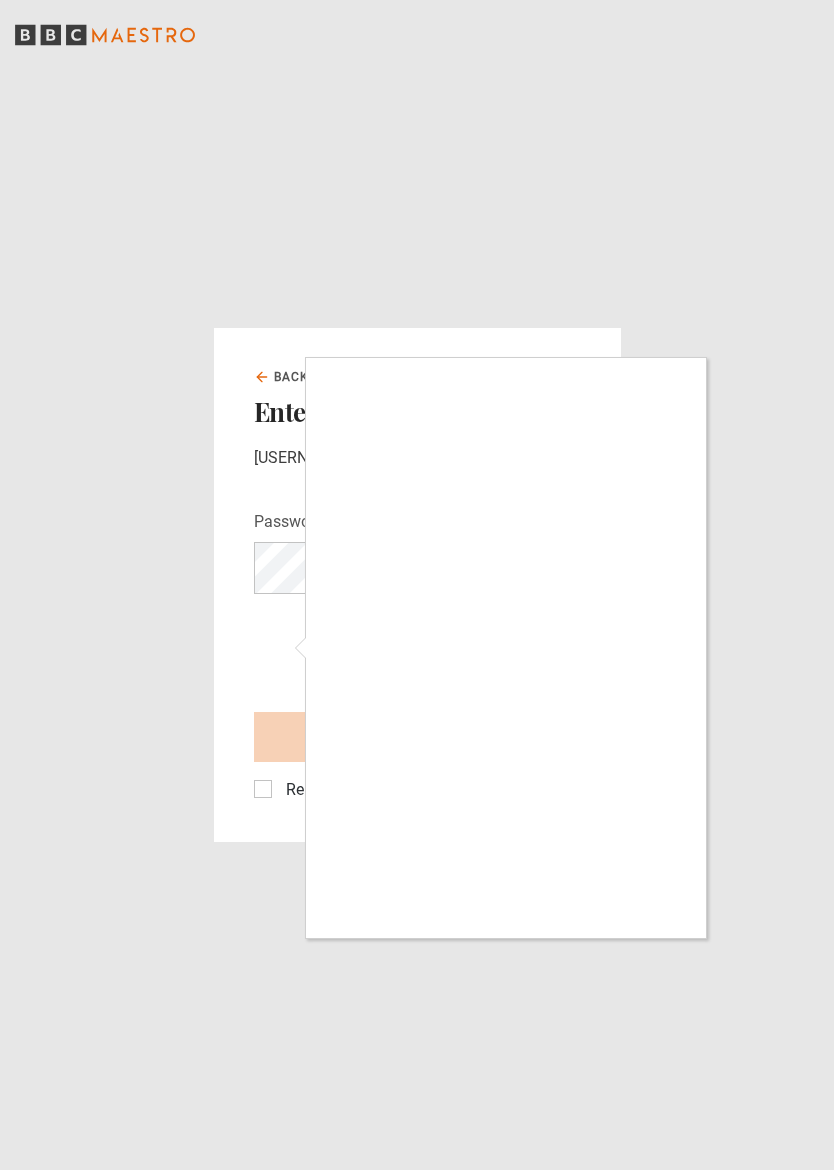 click at bounding box center [417, 585] 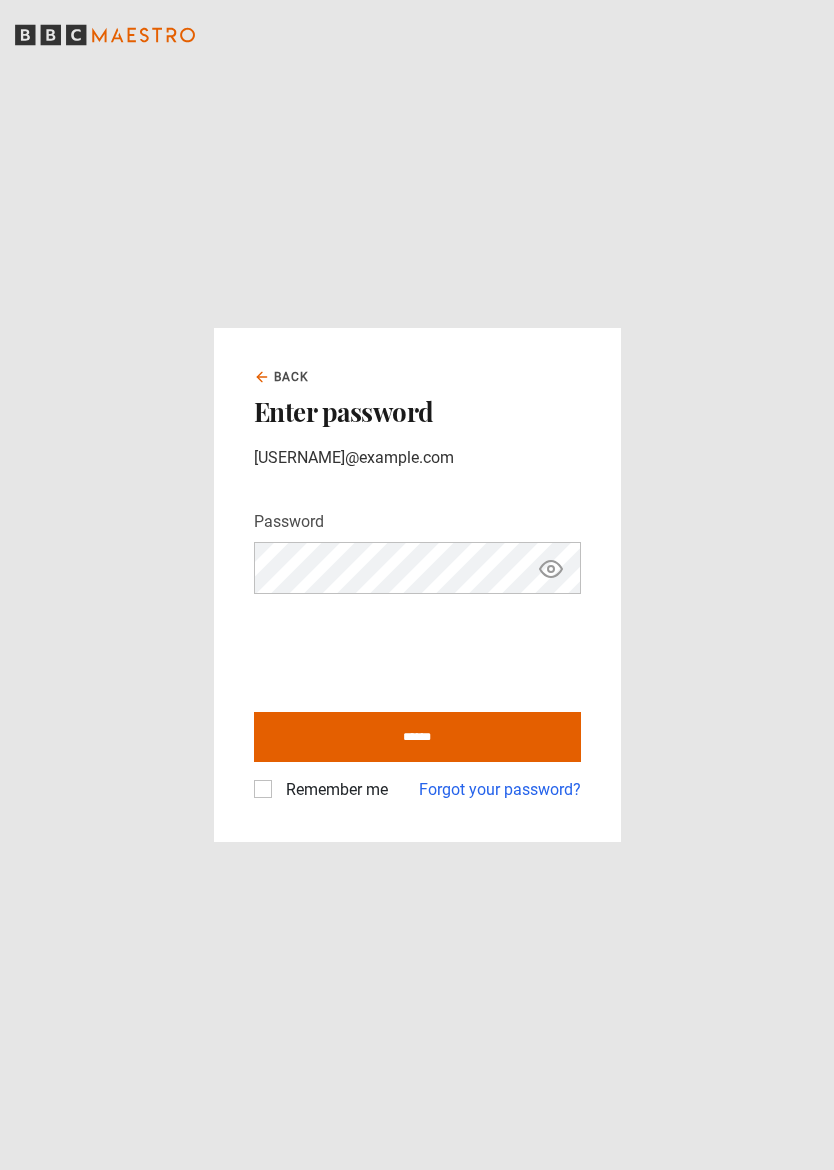 click on "******" at bounding box center [417, 737] 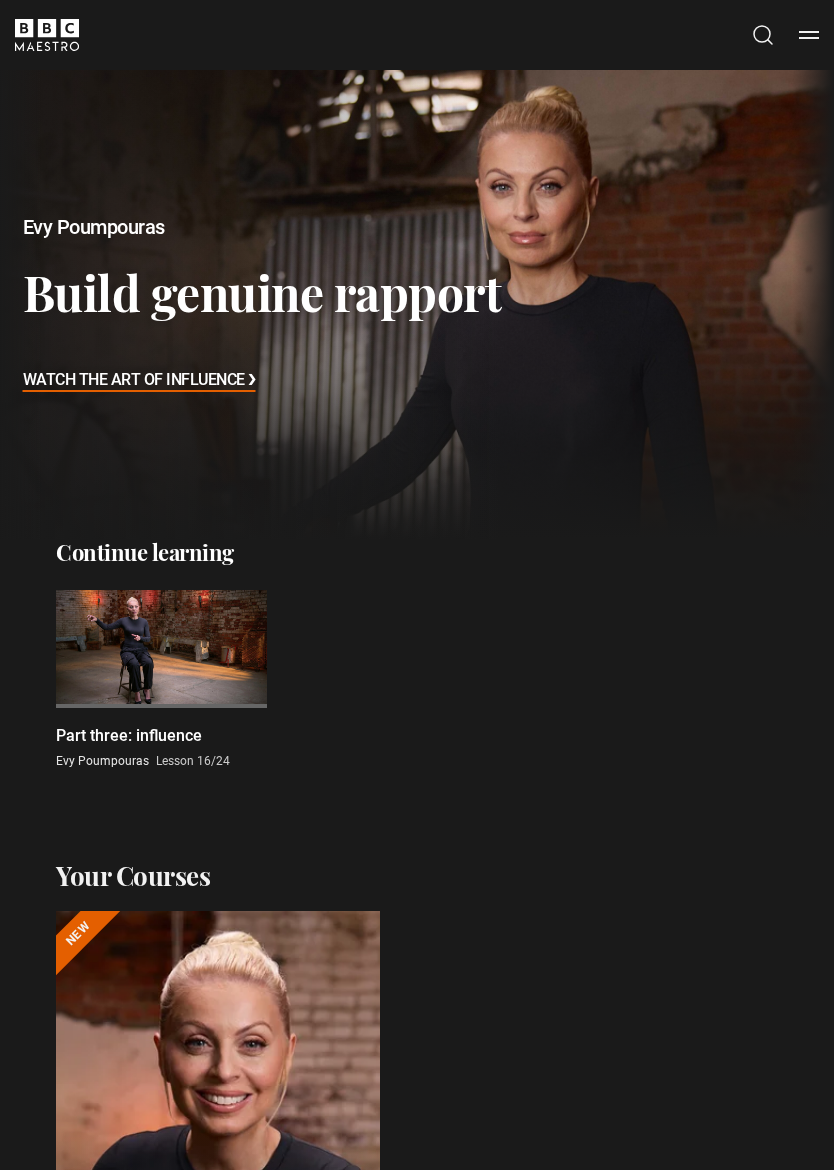 scroll, scrollTop: 0, scrollLeft: 0, axis: both 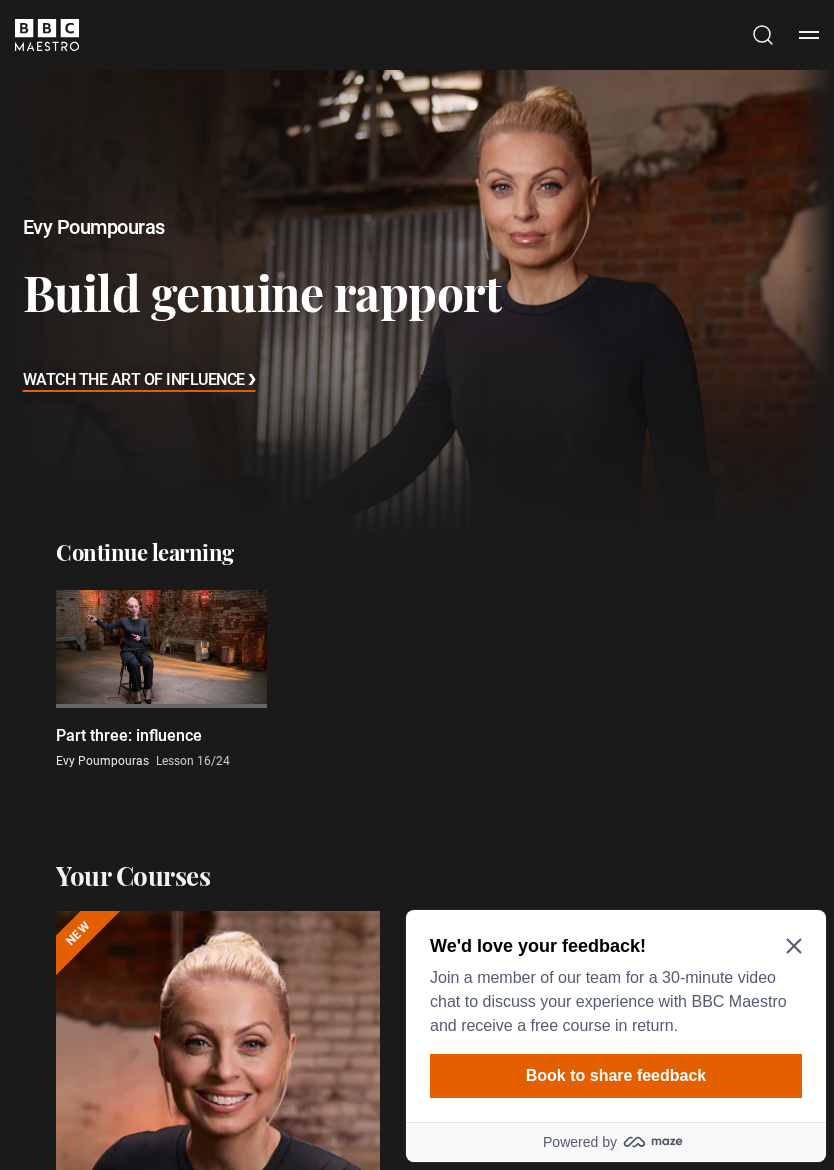 click on "We'd love your feedback! Join a member of our team for a 30-minute video chat to discuss your experience with BBC Maestro and receive a free course in return. Book to share feedback" at bounding box center [616, 1016] 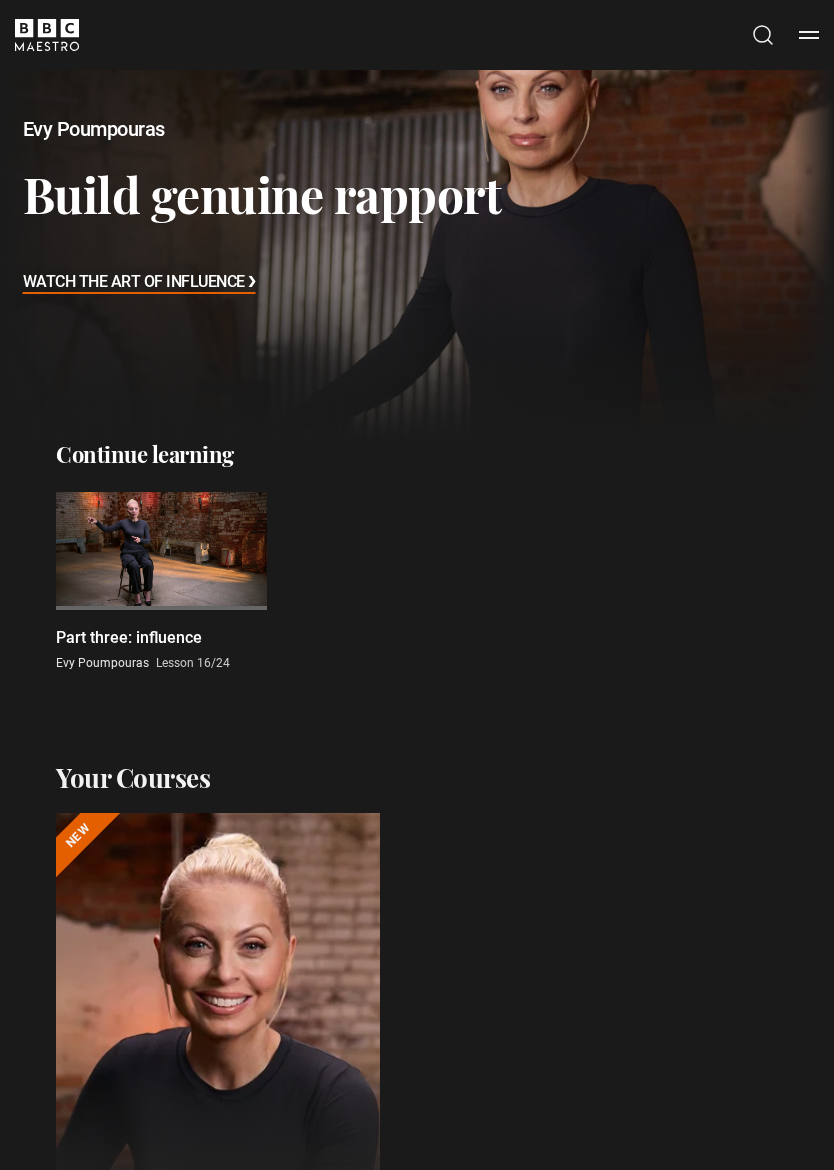 scroll, scrollTop: 98, scrollLeft: 0, axis: vertical 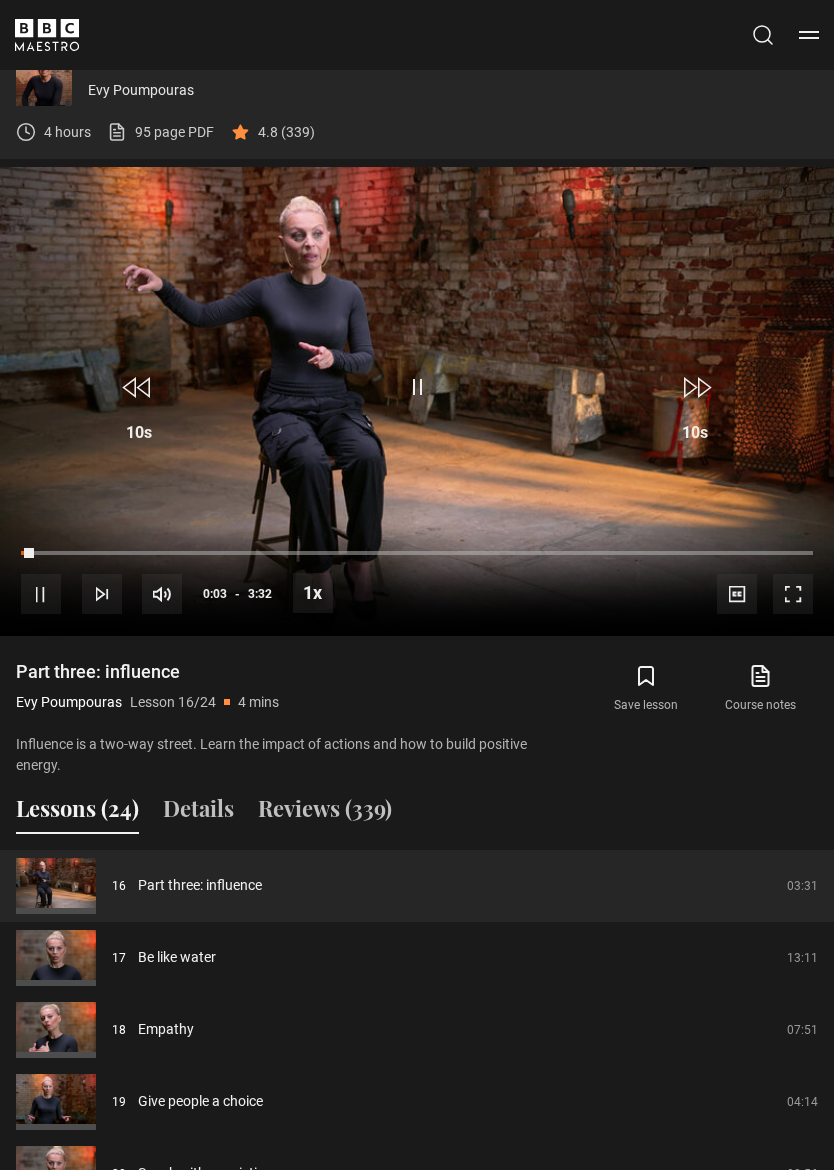 click on "Video Player is loading. Play Lesson Part three: influence 10s Skip Back 10 seconds Pause 10s Skip Forward 10 seconds Loaded :  0.00% Pause Mute Current Time  0:03 - Duration  3:32
[FIRST] [LAST]
Lesson 16
Part three: influence
1x Playback Rate 2x 1.5x 1x , selected 0.5x Captions captions off , selected English  Captions This is a modal window.
Lesson Completed
Up next
Be like water
Cancel
Do you want to save this lesson?
Save lesson" at bounding box center (417, 401) 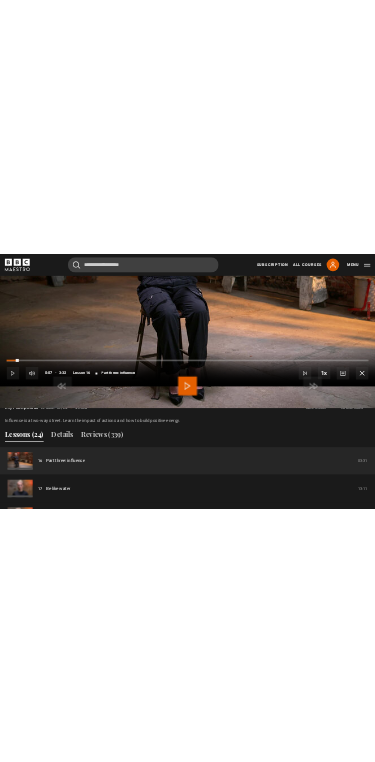 scroll, scrollTop: 1211, scrollLeft: 0, axis: vertical 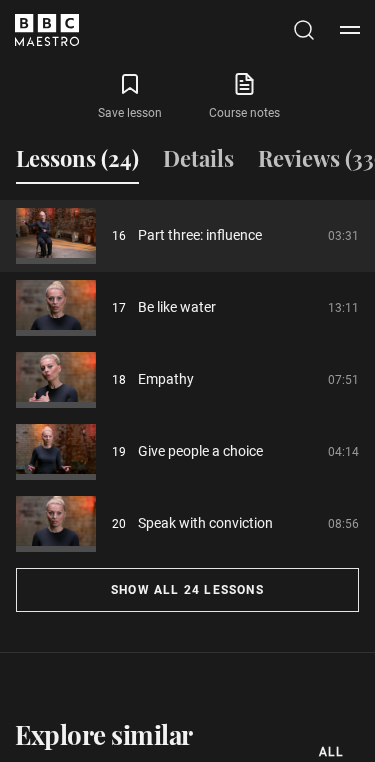 click on "Part three: influence" at bounding box center [200, 235] 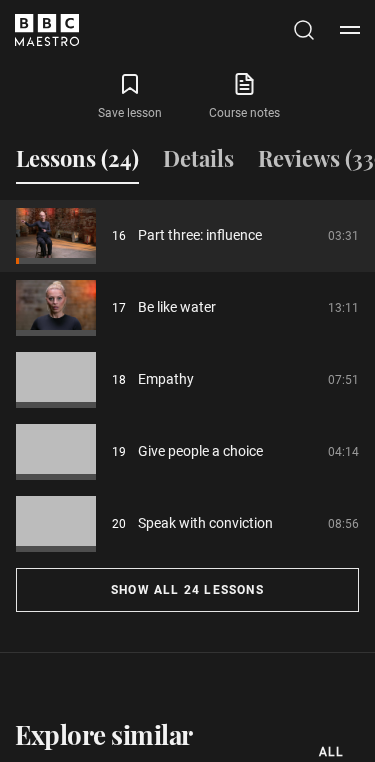 scroll, scrollTop: 766, scrollLeft: 0, axis: vertical 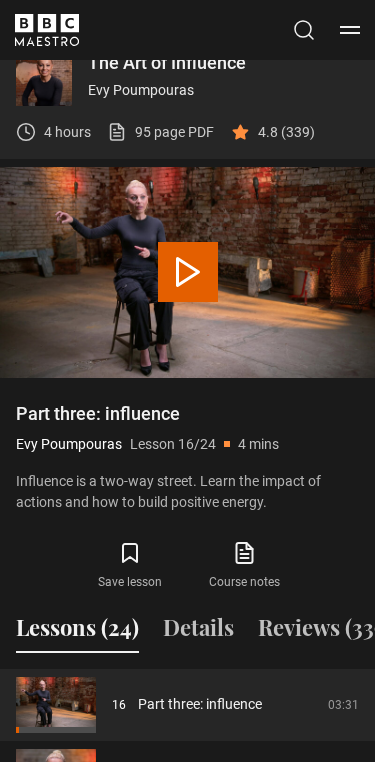 click at bounding box center (0, 0) 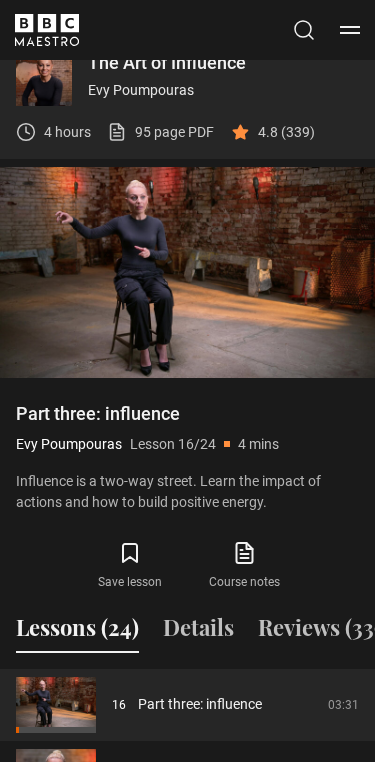 click on "Video Player is loading. Play Lesson Part three: influence 10s Skip Back 10 seconds Pause 10s Skip Forward 10 seconds Loaded :  84.96% Pause Mute Current Time  0:17 - Duration  3:32
[FIRST] [LAST]
Lesson 16
Part three: influence
1x Playback Rate 2x 1.5x 1x , selected 0.5x Captions captions off , selected English  Captions This is a modal window.
Lesson Completed
Up next
Be like water
Cancel
Do you want to save this lesson?
Save lesson" at bounding box center (187, 272) 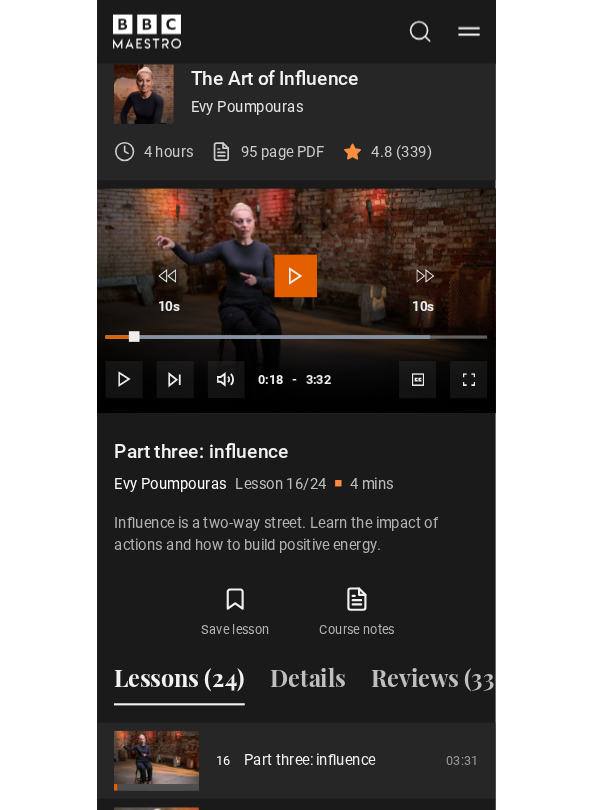 scroll, scrollTop: 756, scrollLeft: 0, axis: vertical 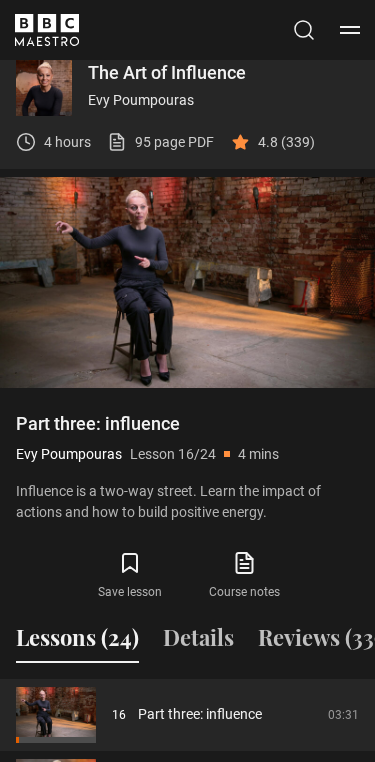 click on "Video Player is loading. Play Lesson Part three: influence 10s Skip Back 10 seconds Pause 10s Skip Forward 10 seconds Loaded :  84.96% Pause Mute Current Time  0:45 - Duration  3:32
[FIRST] [LAST]
Lesson 16
Part three: influence
1x Playback Rate 2x 1.5x 1x , selected 0.5x Captions captions off , selected English  Captions This is a modal window.
Lesson Completed
Up next
Be like water
Cancel
Do you want to save this lesson?
Save lesson" at bounding box center [187, 282] 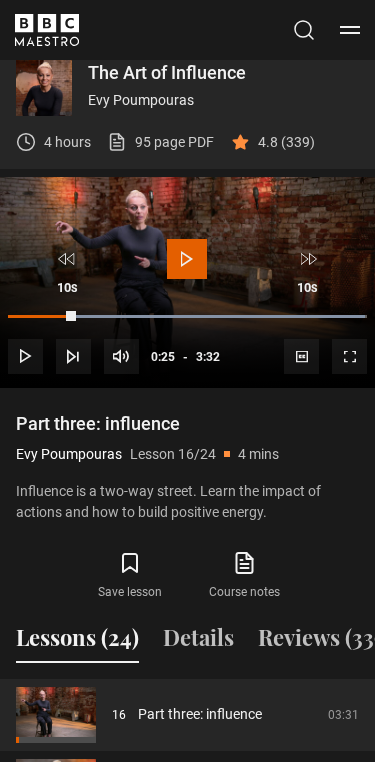 click at bounding box center [42, 317] 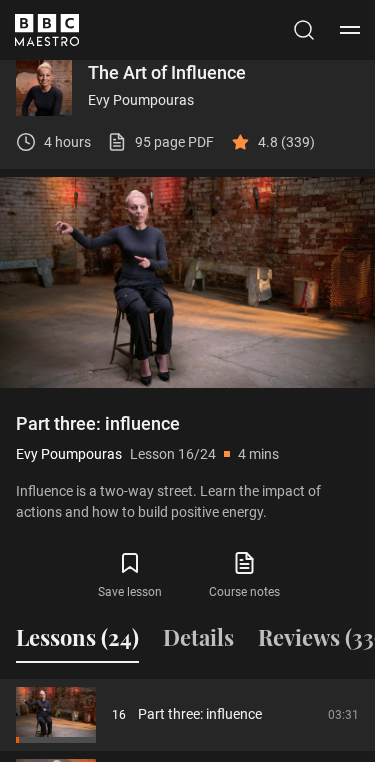 click on "Video Player is loading. Play Lesson Part three: influence 10s Skip Back 10 seconds Pause 10s Skip Forward 10 seconds Loaded :  99.57% Pause Mute Current Time  0:29 - Duration  3:32
[FIRST] [LAST]
Lesson 16
Part three: influence
1x Playback Rate 2x 1.5x 1x , selected 0.5x Captions captions off , selected English  Captions This is a modal window.
Lesson Completed
Up next
Be like water
Cancel
Do you want to save this lesson?
Save lesson" at bounding box center (187, 282) 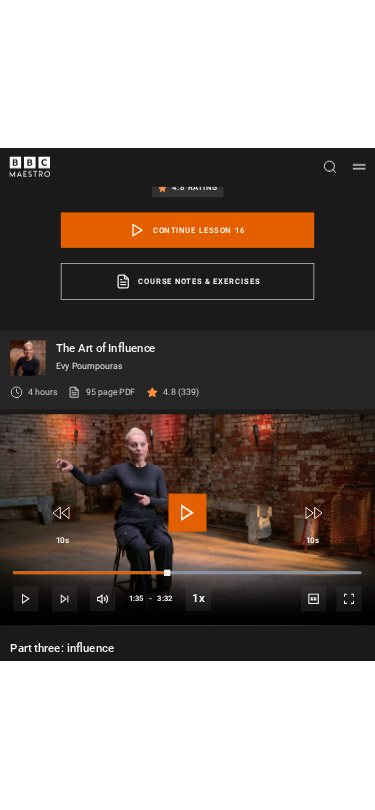 scroll, scrollTop: 730, scrollLeft: 0, axis: vertical 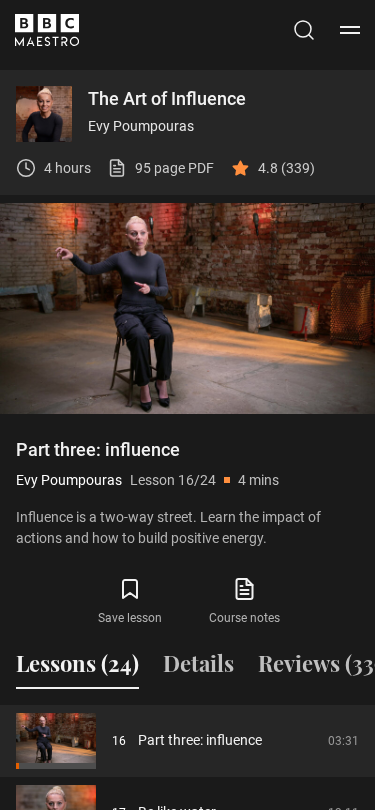click on "Video Player is loading. Play Lesson Part three: influence 10s Skip Back 10 seconds Pause 10s Skip Forward 10 seconds Loaded :  99.57% Pause Mute Current Time  1:46 - Duration  3:32
[FIRST] [LAST]
Lesson 16
Part three: influence
1x Playback Rate 2x 1.5x 1x , selected 0.5x Captions captions off , selected English  Captions This is a modal window.
Lesson Completed
Up next
Be like water
Cancel
Do you want to save this lesson?
Save lesson" at bounding box center (187, 308) 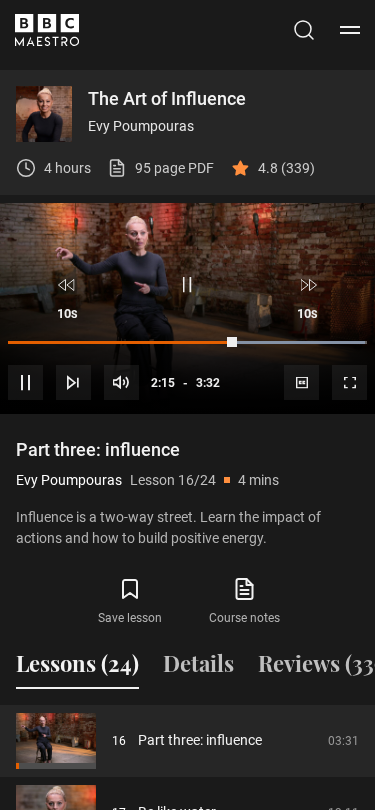 click at bounding box center [68, 285] 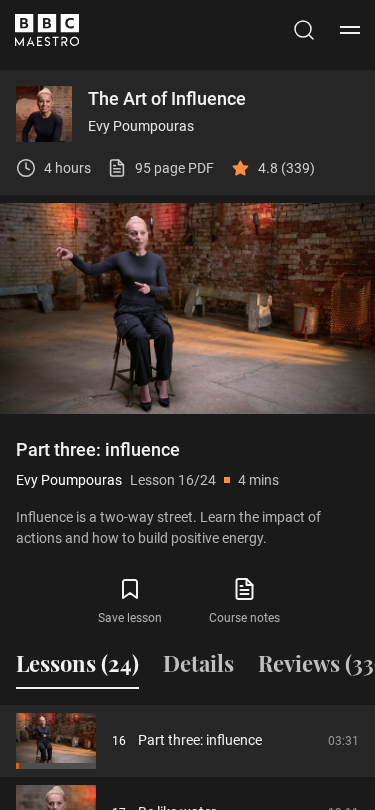 click at bounding box center [187, 285] 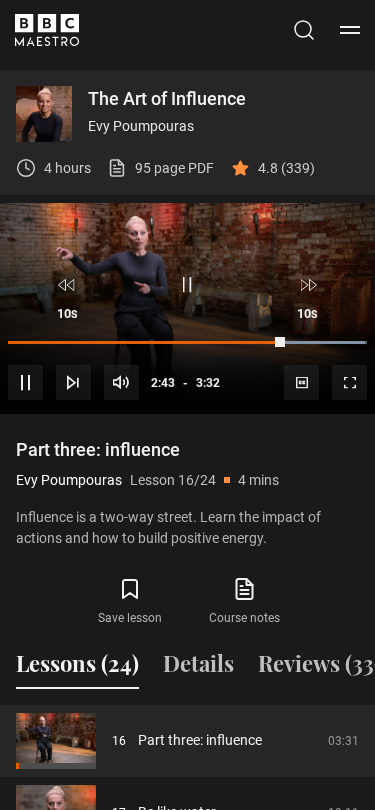click at bounding box center (187, 285) 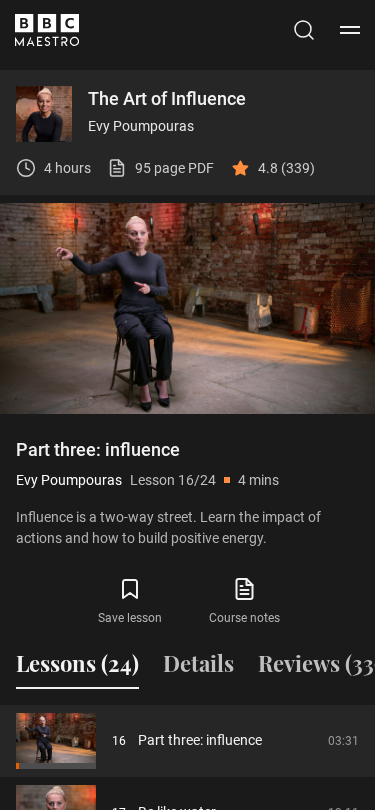 click on "10s Skip Back 10 seconds Pause 10s Skip Forward 10 seconds" at bounding box center [187, 293] 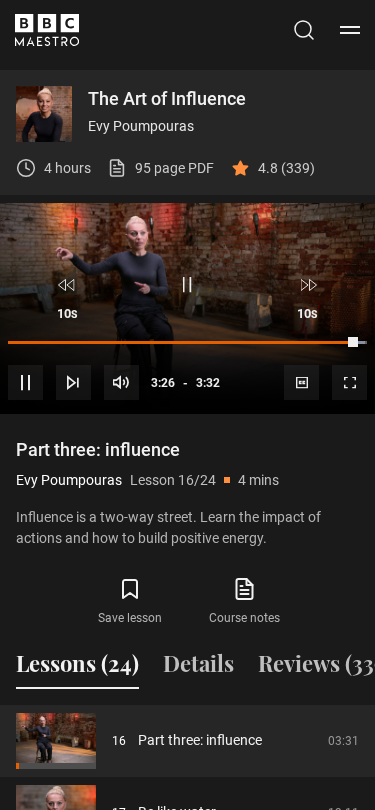 click at bounding box center (187, 285) 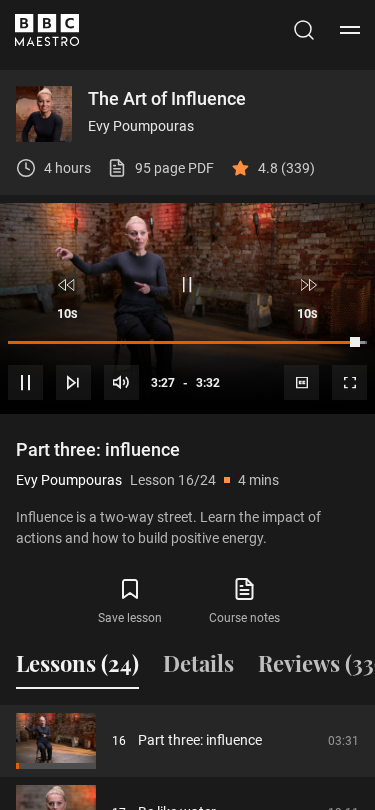 click at bounding box center (187, 285) 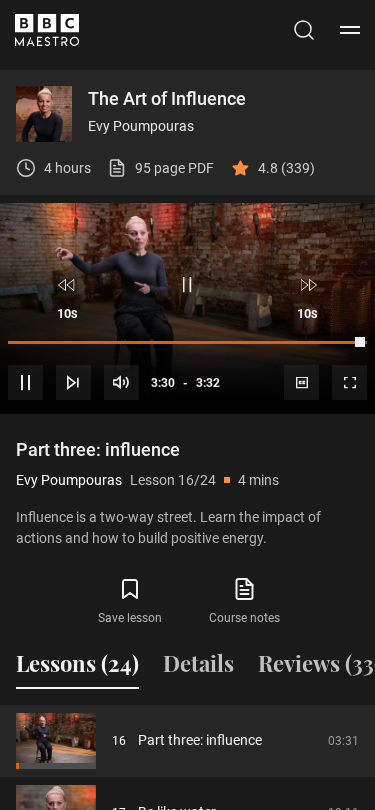 click on "10s Skip Back 10 seconds" at bounding box center [68, 293] 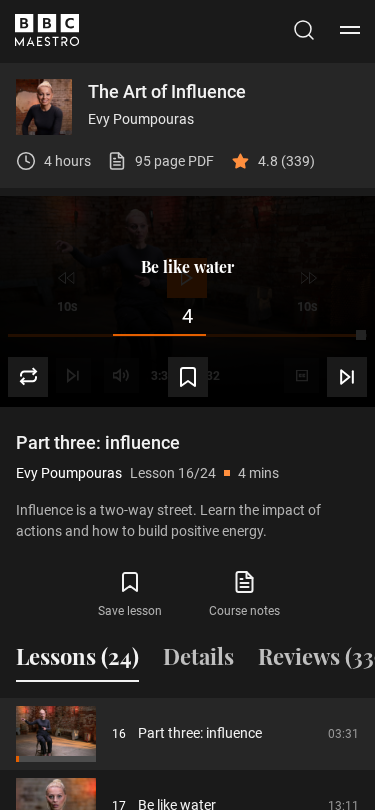 scroll, scrollTop: 723, scrollLeft: 0, axis: vertical 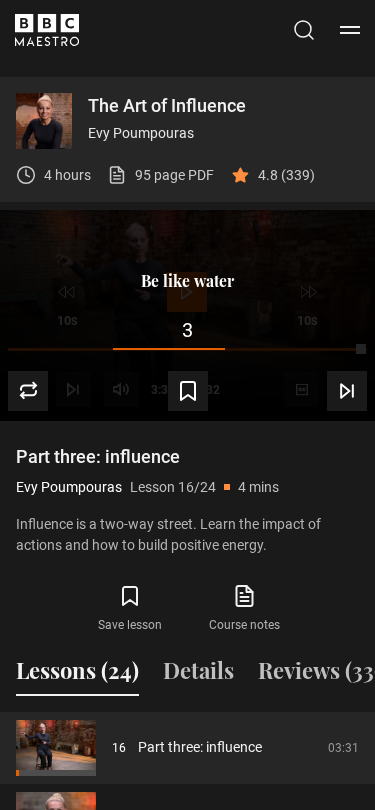 click on "Be like water" at bounding box center [187, 281] 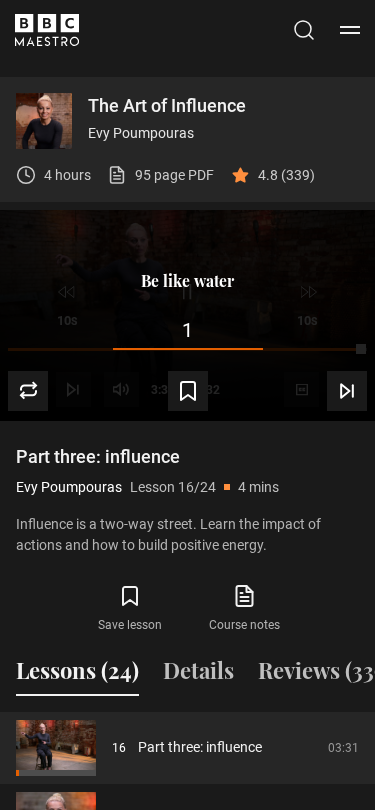 click on "Up next
Be like water
1
Cancel" at bounding box center [187, 315] 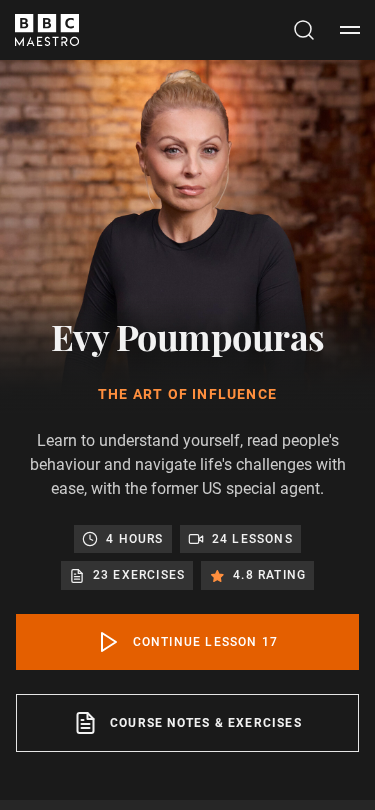 scroll, scrollTop: 766, scrollLeft: 0, axis: vertical 